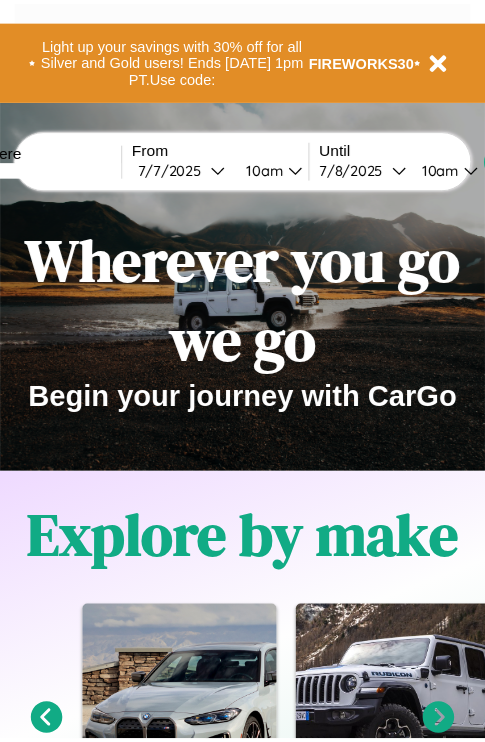 scroll, scrollTop: 0, scrollLeft: 0, axis: both 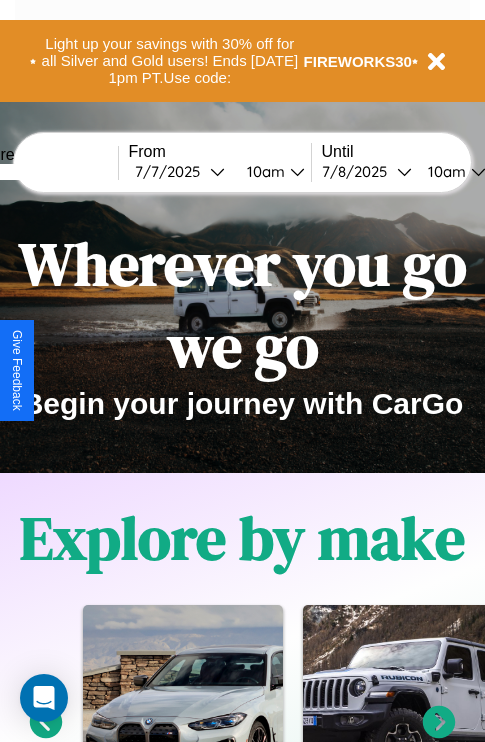 click at bounding box center [43, 172] 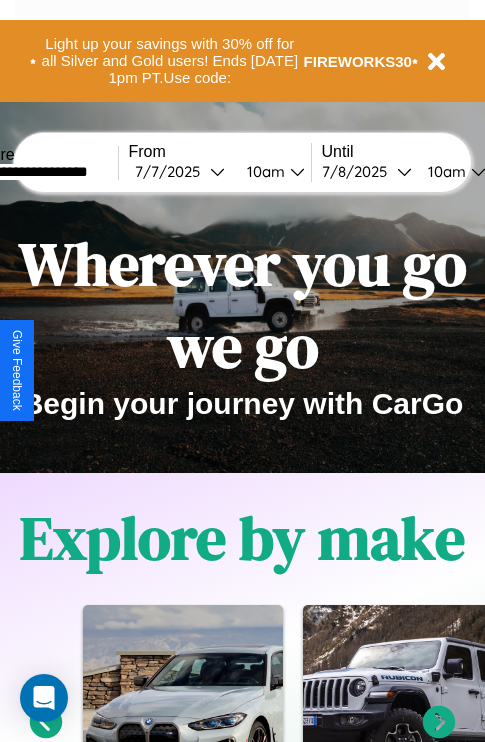 type on "**********" 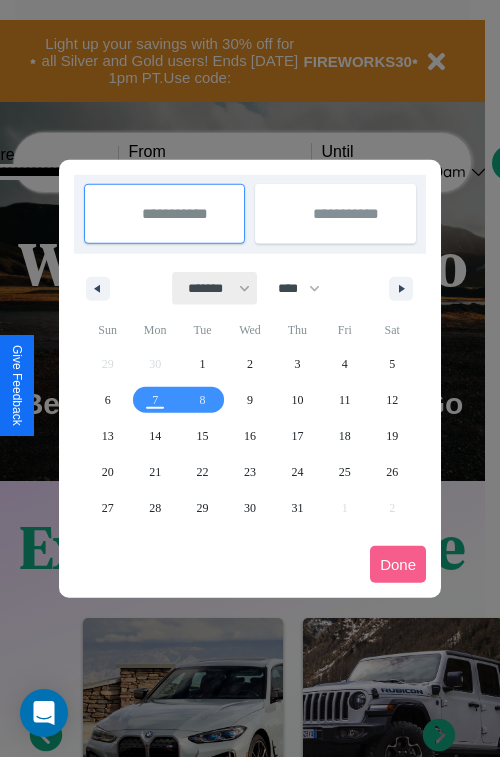 click on "******* ******** ***** ***** *** **** **** ****** ********* ******* ******** ********" at bounding box center [215, 288] 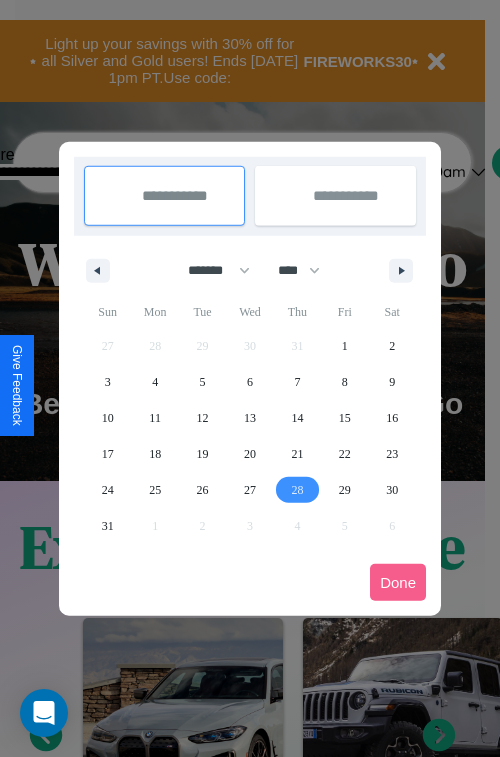 click on "28" at bounding box center (297, 490) 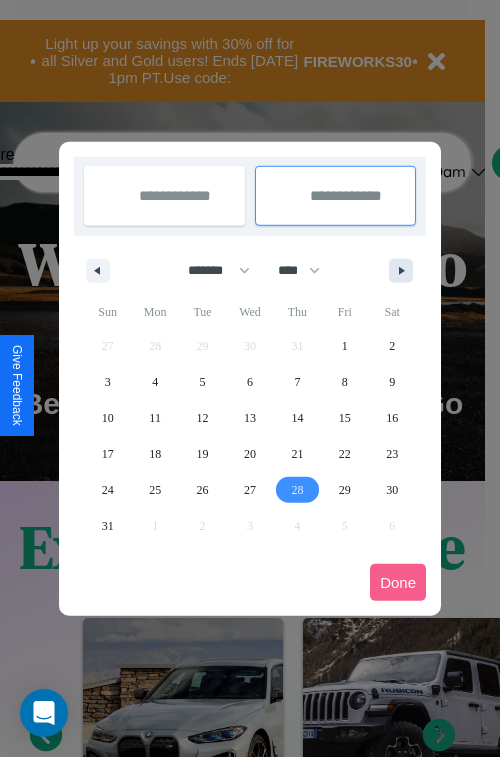 click at bounding box center (405, 271) 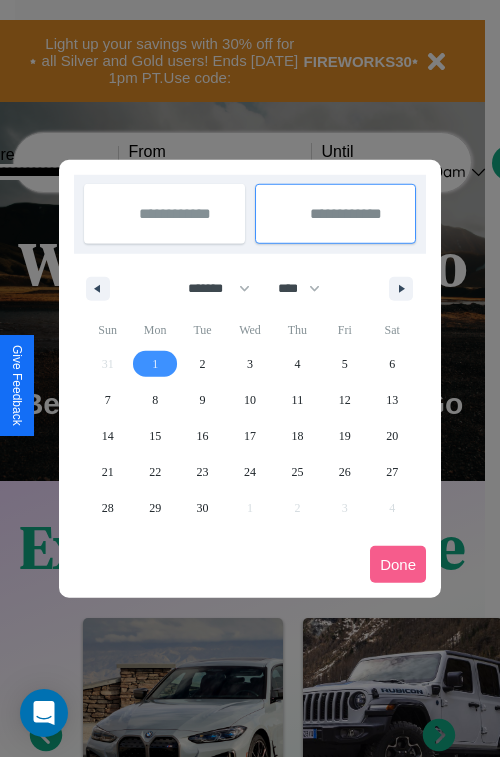 click on "1" at bounding box center (155, 364) 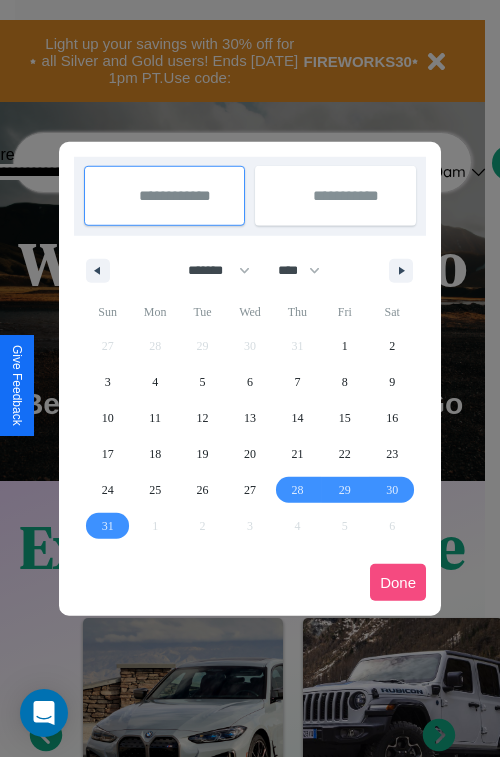 click on "Done" at bounding box center (398, 582) 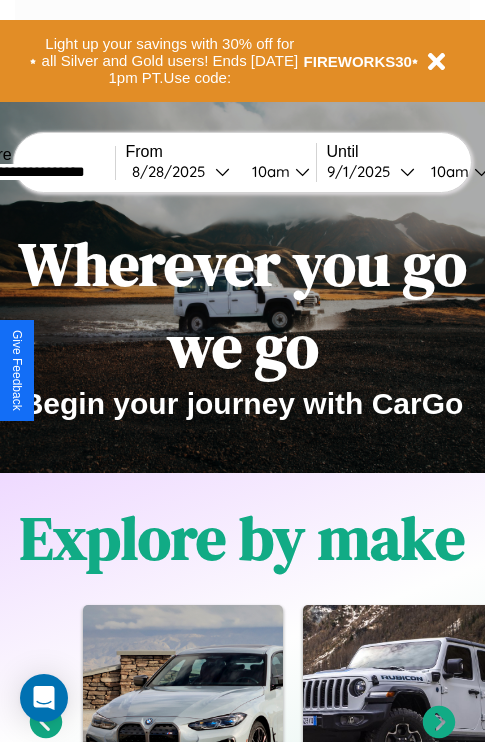 scroll, scrollTop: 0, scrollLeft: 71, axis: horizontal 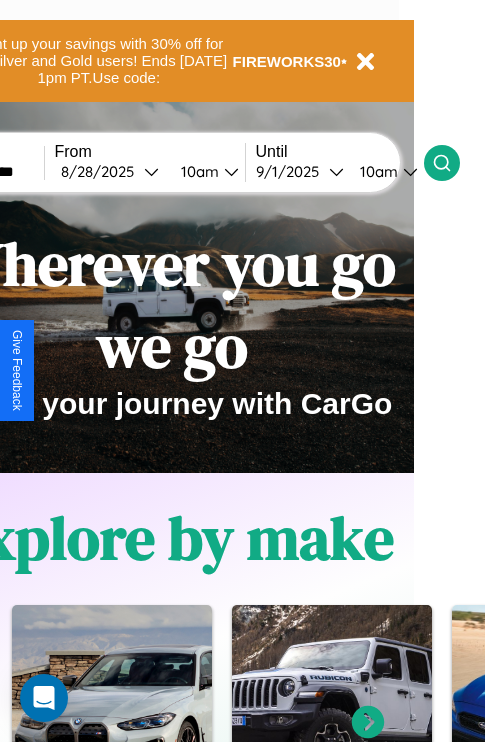 click 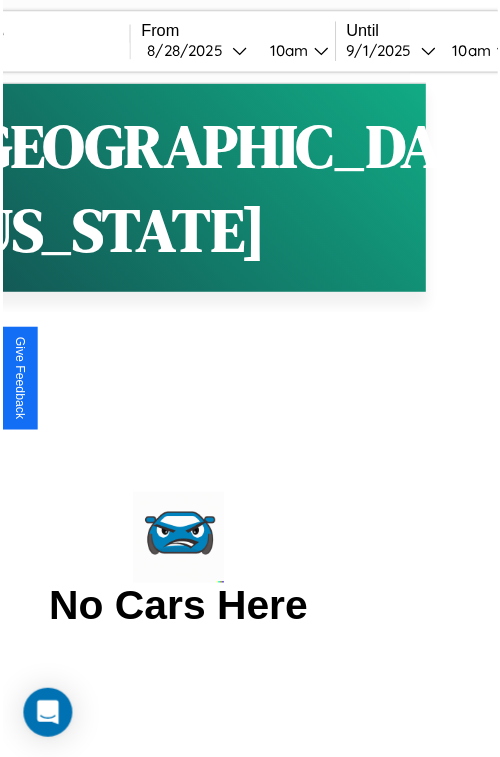 scroll, scrollTop: 0, scrollLeft: 0, axis: both 